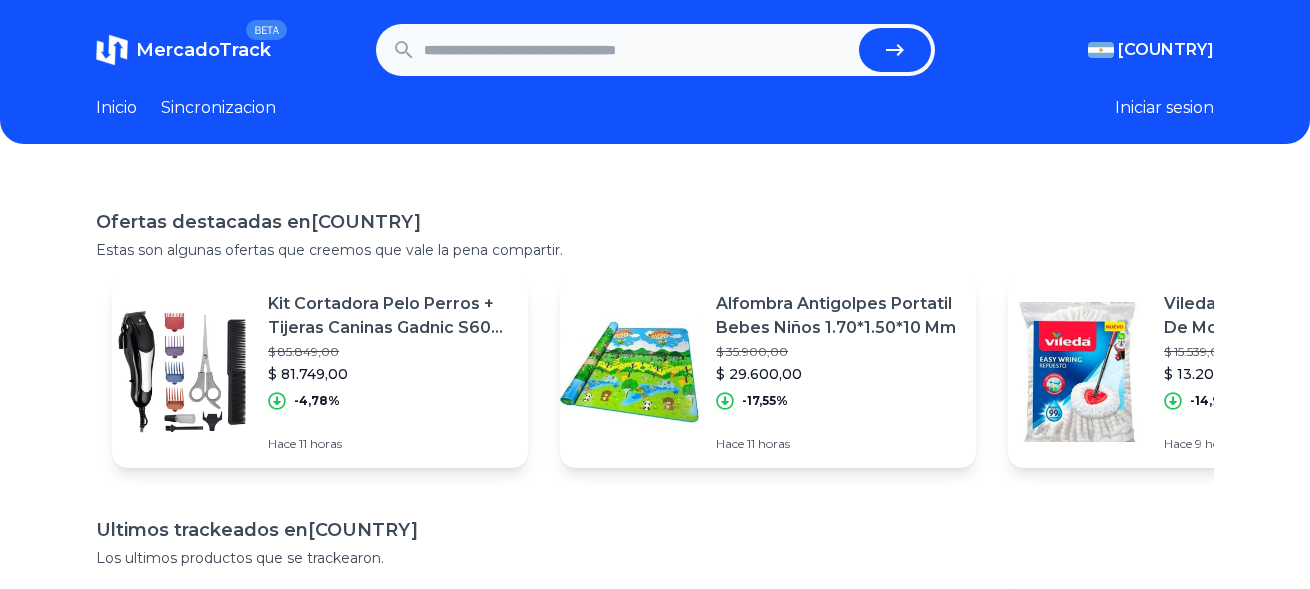 scroll, scrollTop: 0, scrollLeft: 0, axis: both 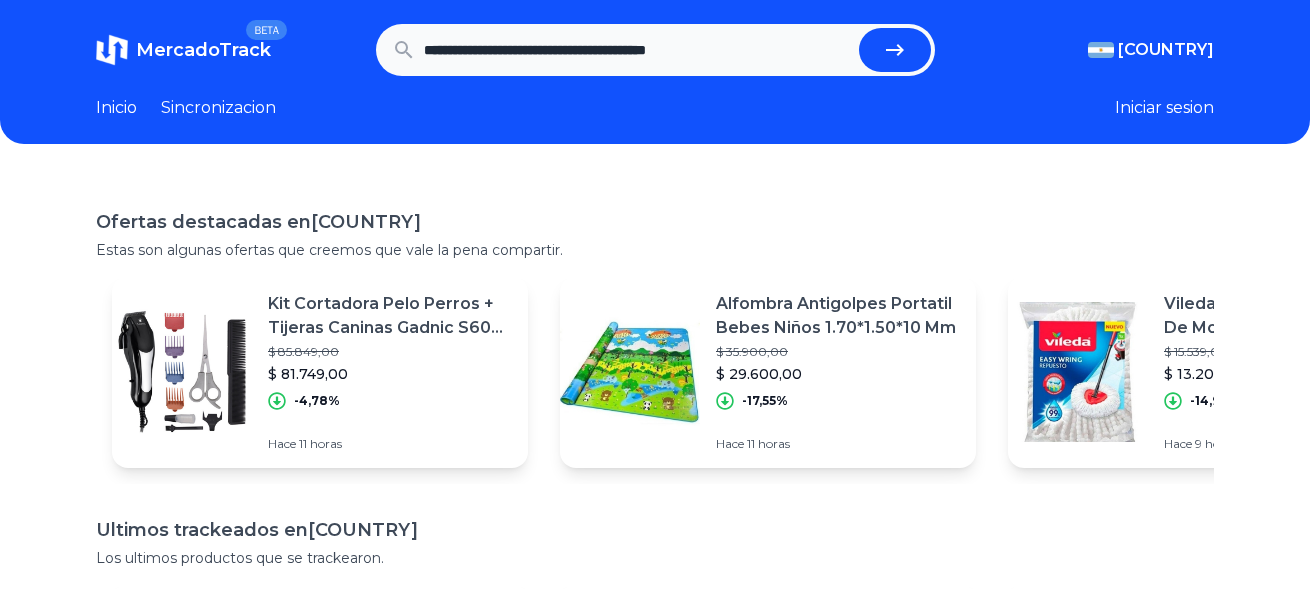 type on "**********" 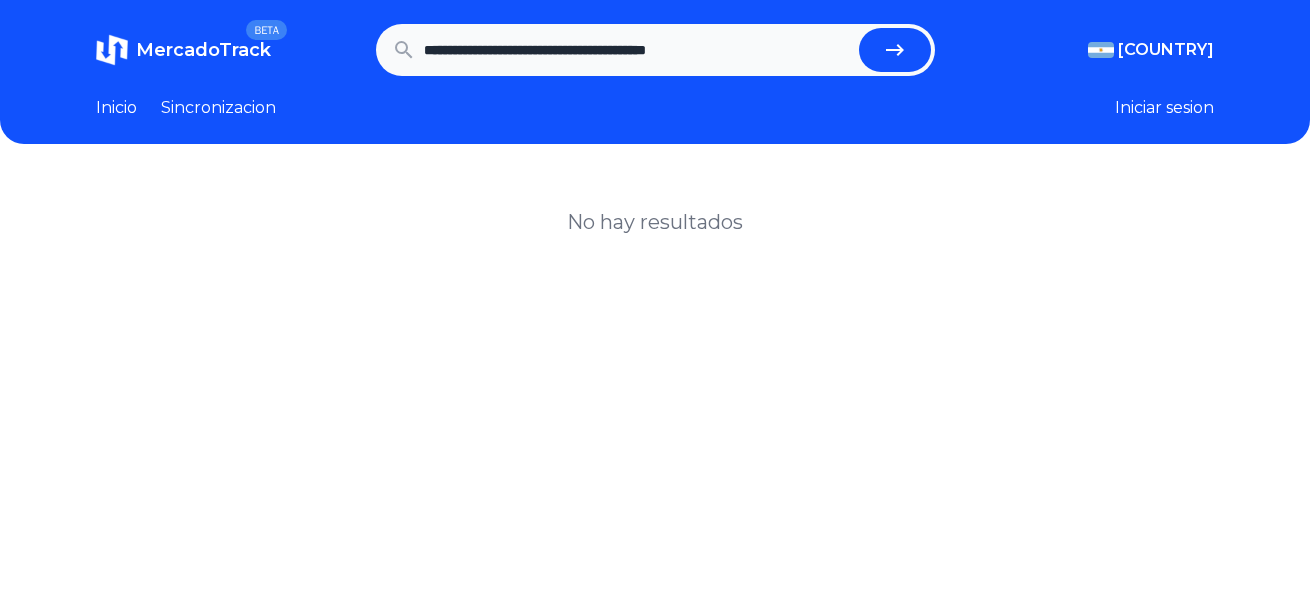 scroll, scrollTop: 0, scrollLeft: 0, axis: both 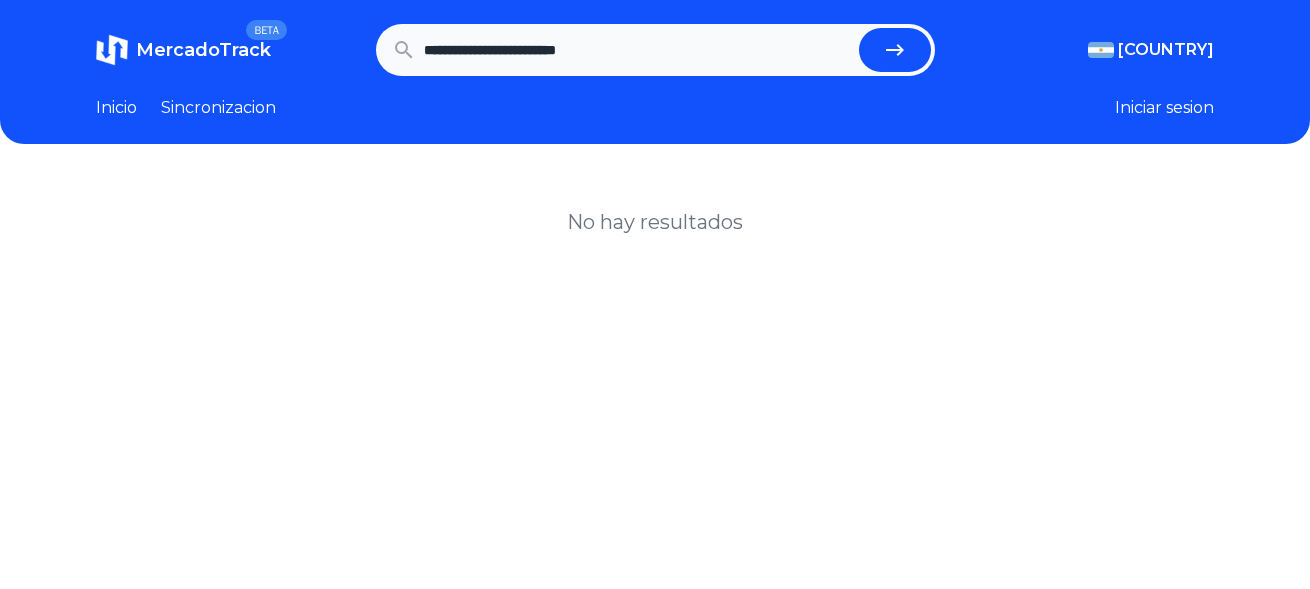 type on "**********" 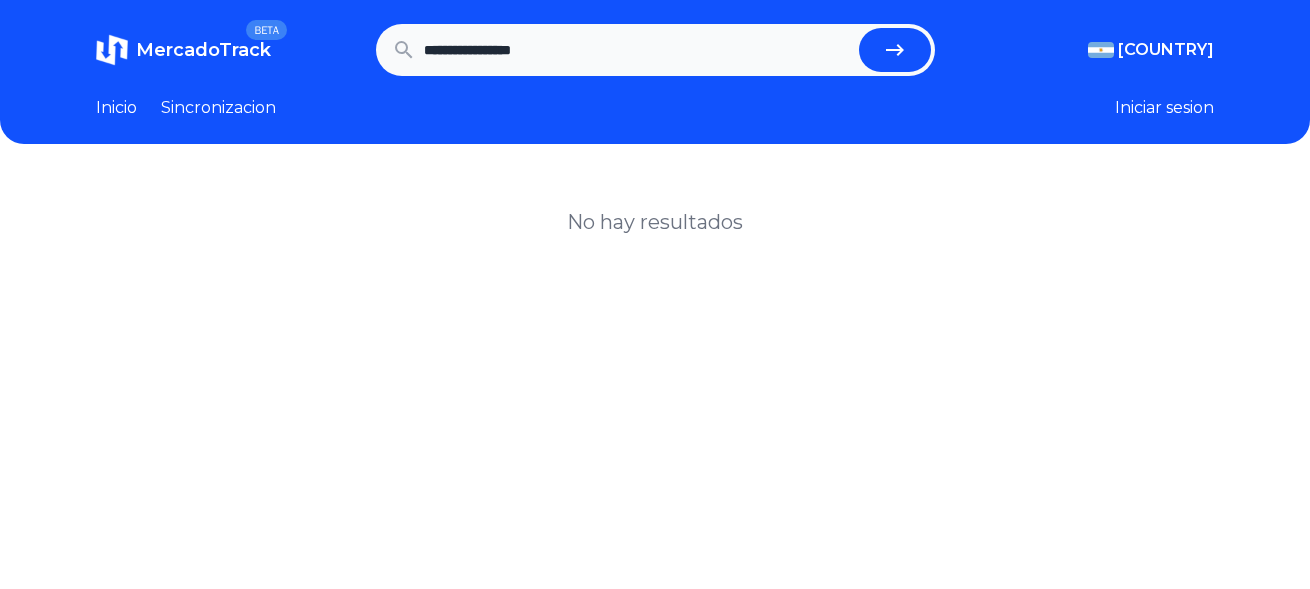 type on "**********" 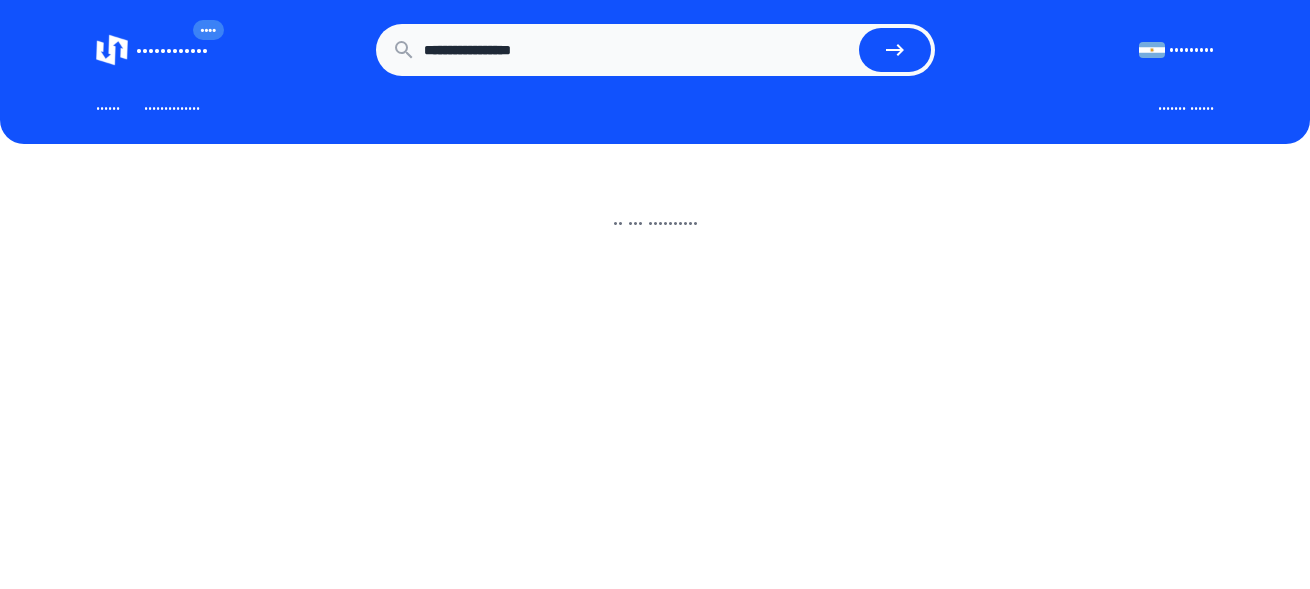scroll, scrollTop: 0, scrollLeft: 0, axis: both 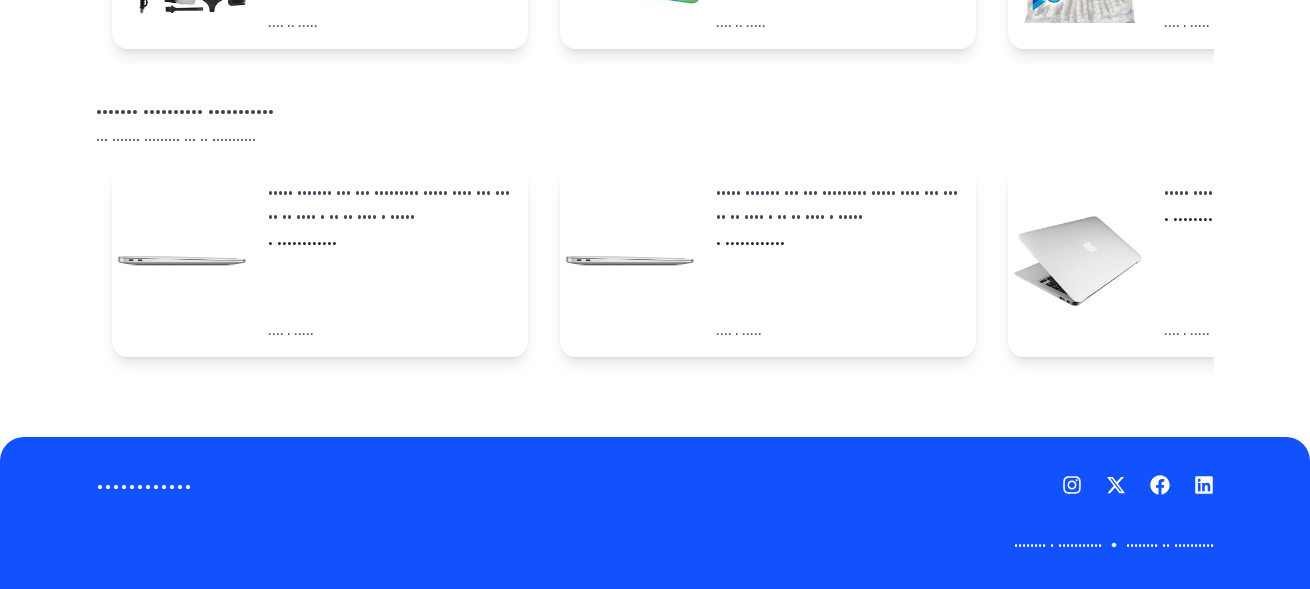 click on "• ••••••••••••" at bounding box center (390, 243) 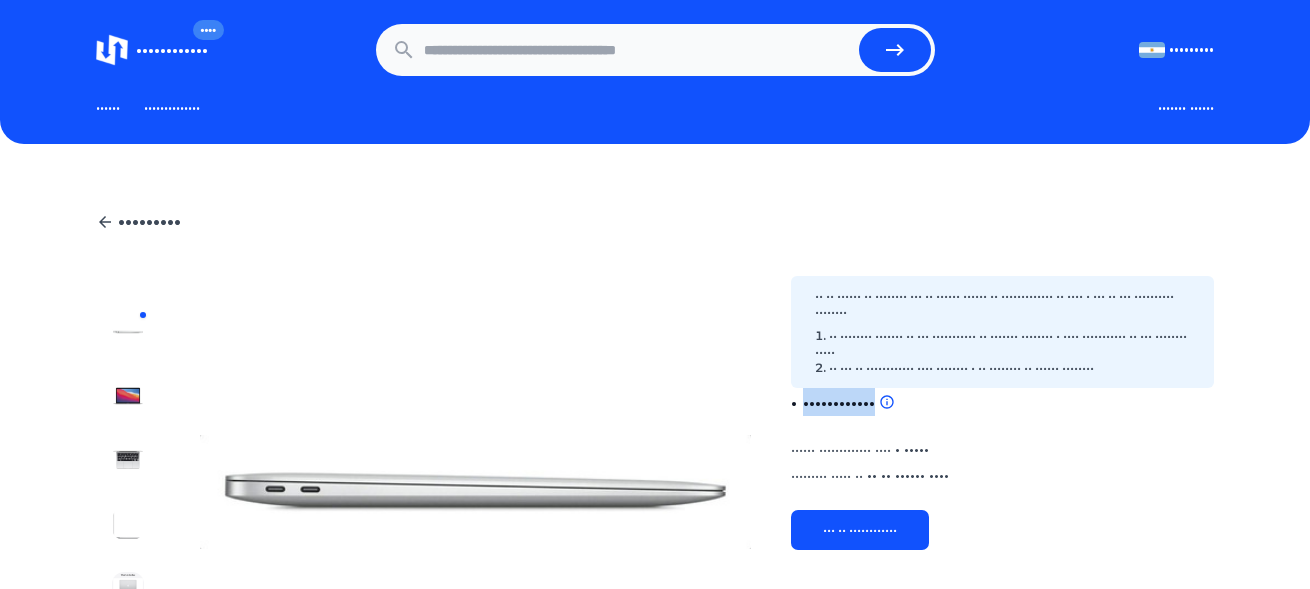 drag, startPoint x: 943, startPoint y: 440, endPoint x: 817, endPoint y: 431, distance: 126.32102 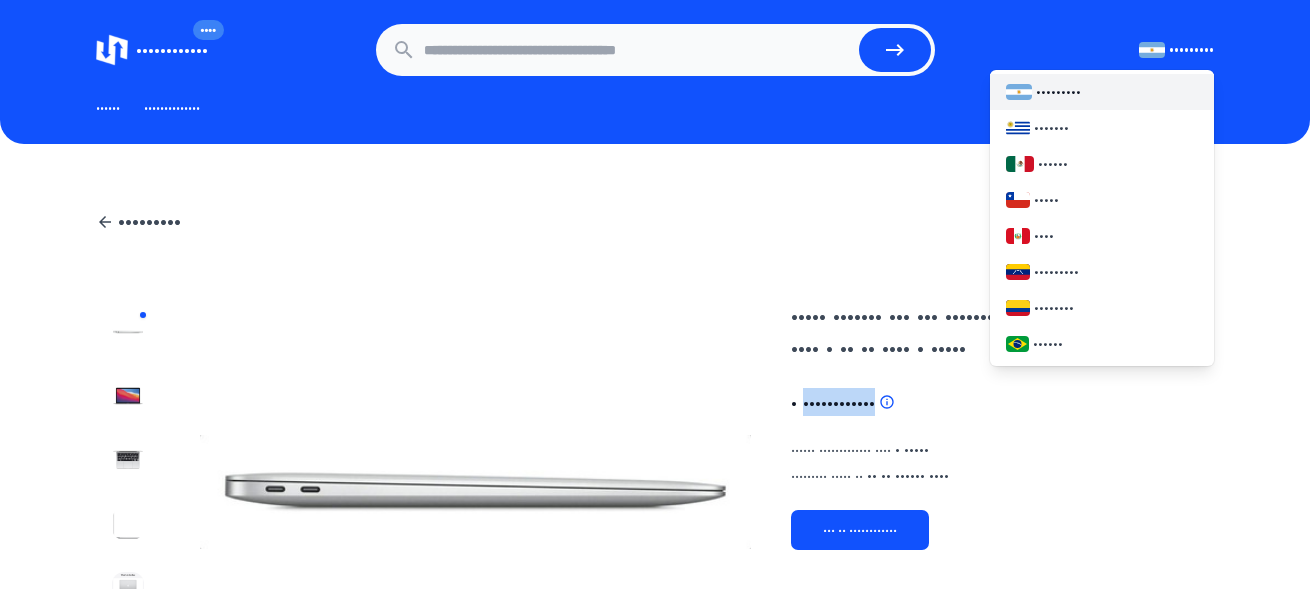 click on "•••••••••" at bounding box center [1191, 50] 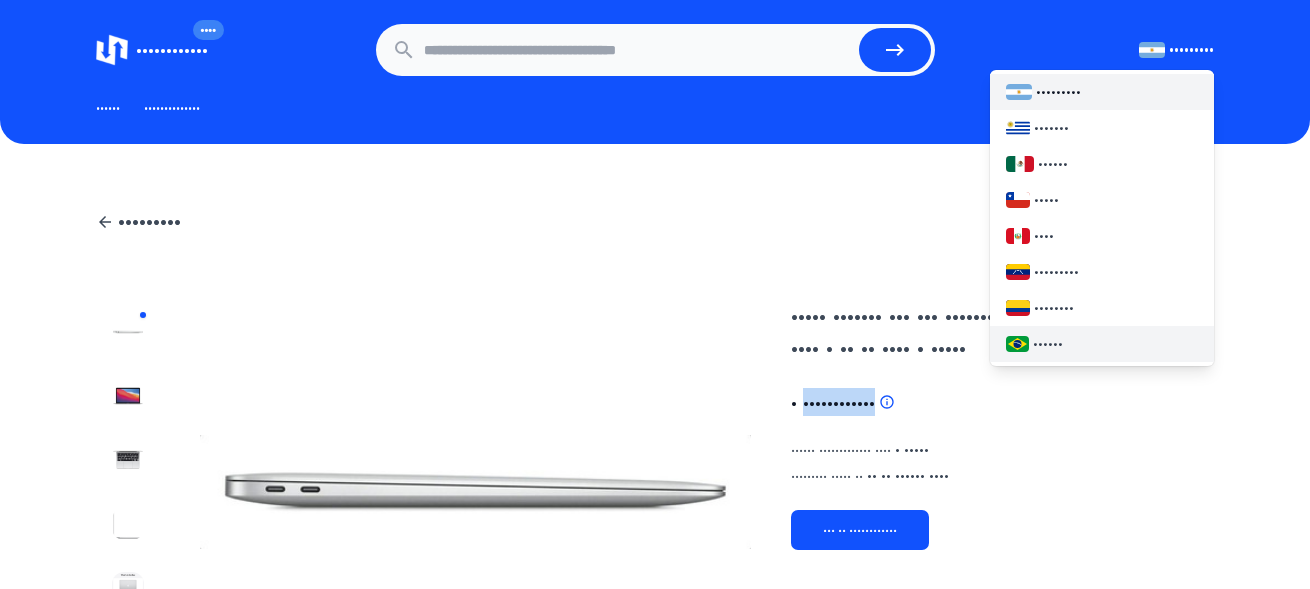 click on "••••••" at bounding box center [1102, 344] 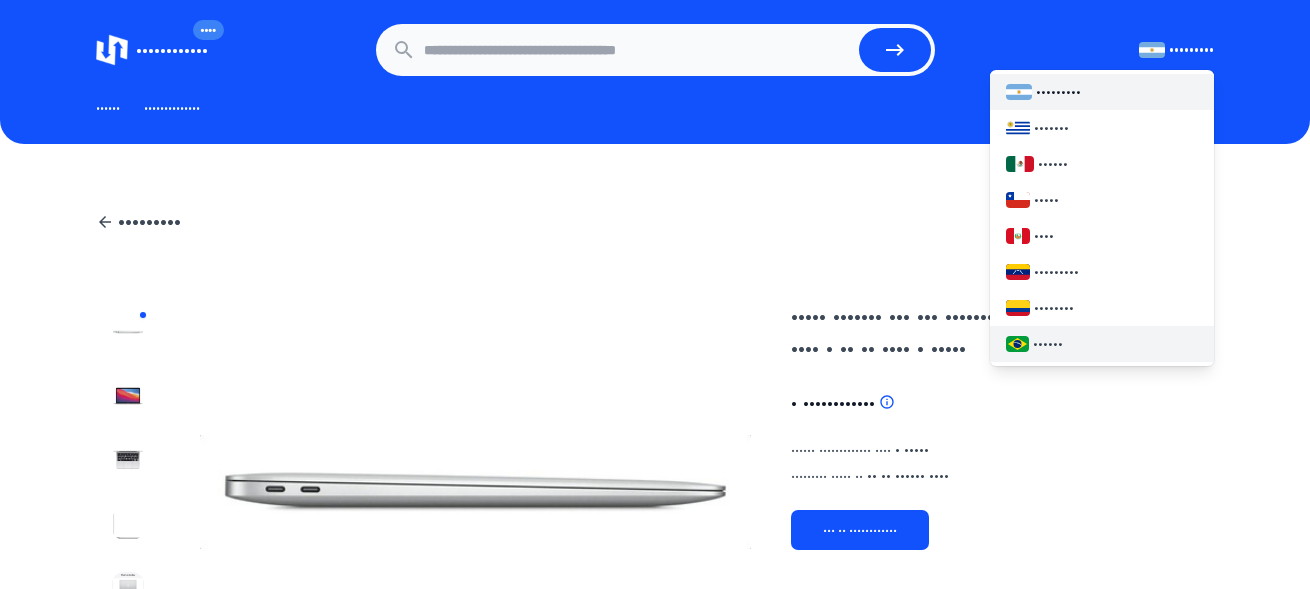 click on "••••••" at bounding box center [1102, 344] 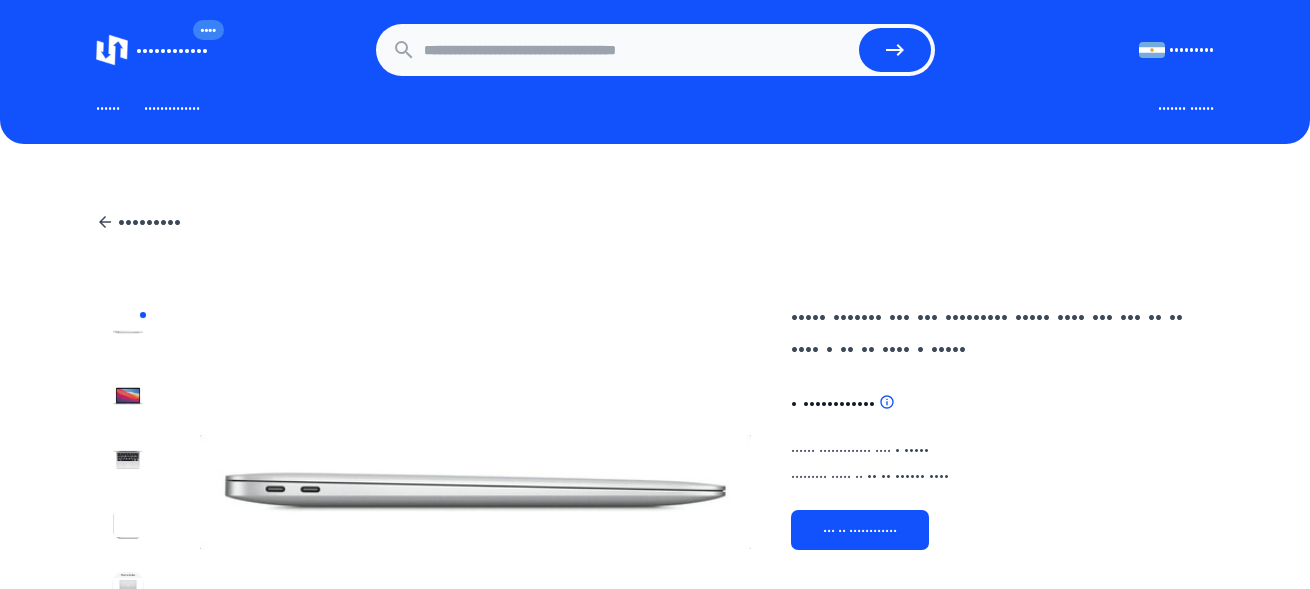 click on "••••• ••••••• ••• ••• ••••••••• ••••• •••• ••• ••• •• •• •••• • •• •• •••• • ••••• • •••••••••••• •• •• •••••• •• •••••••• ••• •• •••••• •••••• •• ••••••••••••• •• •••• • ••• •• ••• •••••••••• •••••••• •• •••••••• ••••••• •• ••• ••••••••••• •• ••••••• •••••••• • •••• ••••••••••• •• ••• •••••••• ••••• •• ••• •• •••••••••••• •••• •••••••• • •• •••••••• •• •••••• •••••••• •••••• ••••••••••••• ••••   • ••••• ••••••••• ••••• ••   •• •• •••••• •••• ••• •• ••••••••••••" at bounding box center [1002, 425] 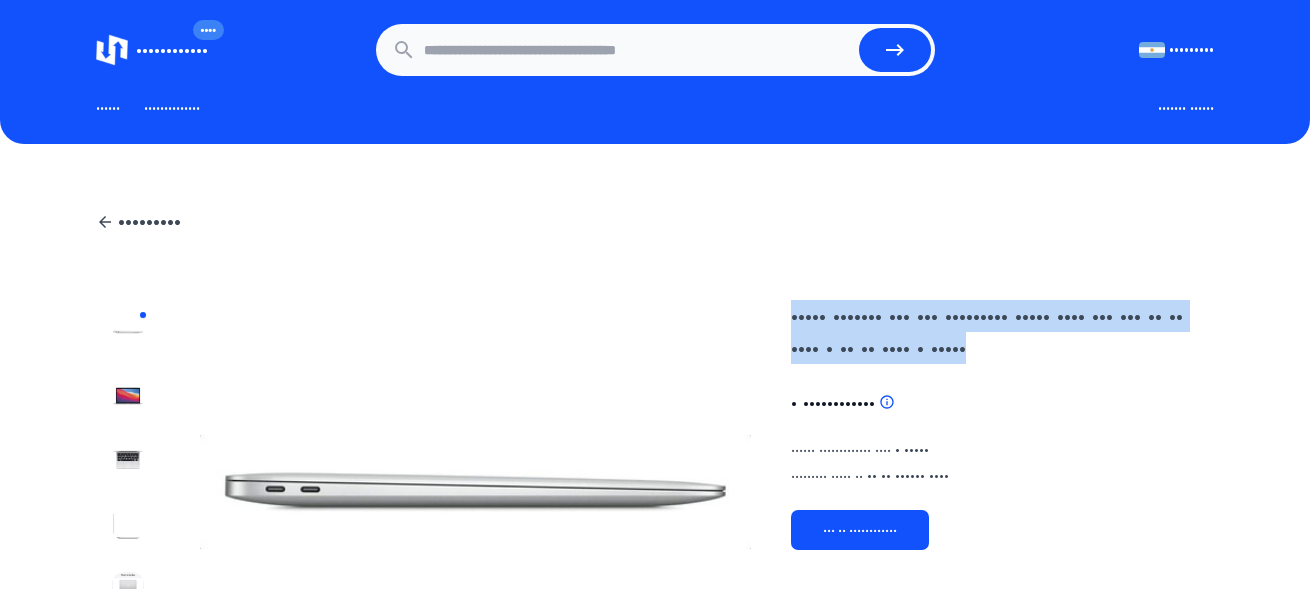 drag, startPoint x: 1016, startPoint y: 373, endPoint x: 802, endPoint y: 319, distance: 220.70795 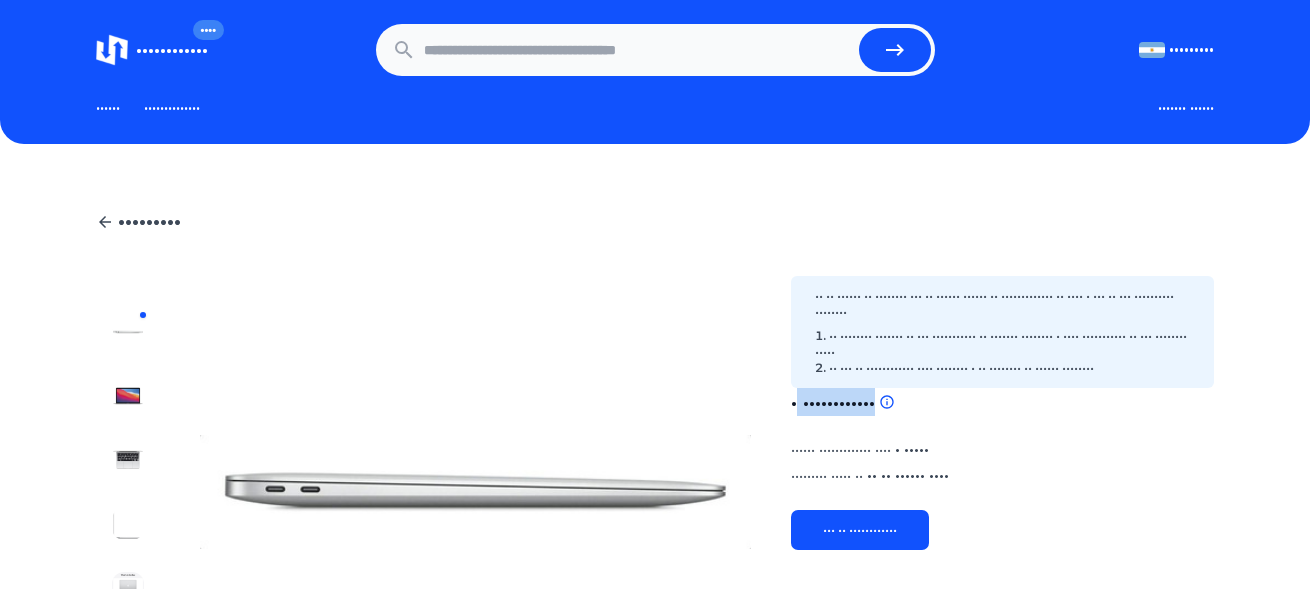 drag, startPoint x: 942, startPoint y: 433, endPoint x: 814, endPoint y: 433, distance: 128 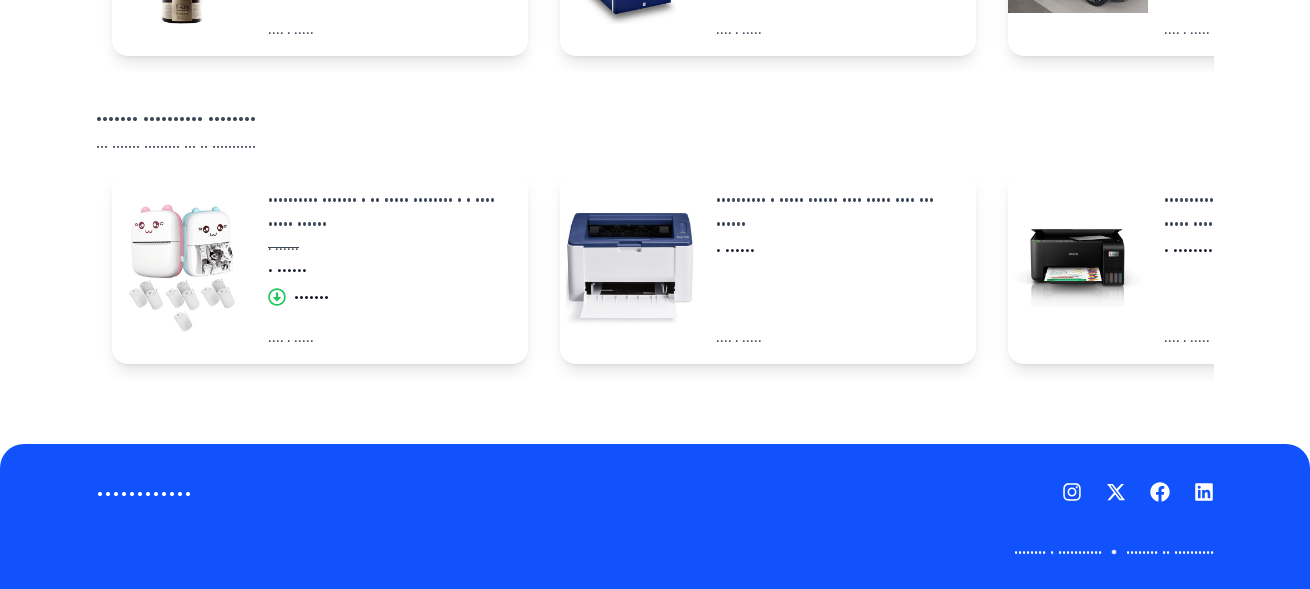 scroll, scrollTop: 419, scrollLeft: 0, axis: vertical 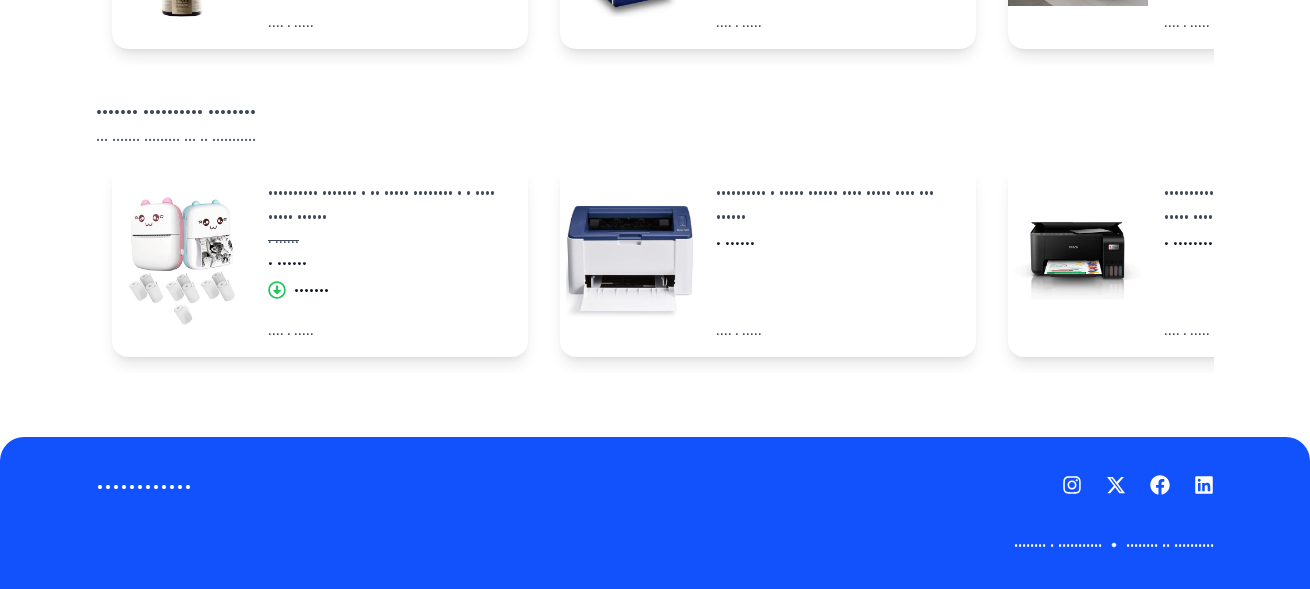 drag, startPoint x: 882, startPoint y: 467, endPoint x: 872, endPoint y: 362, distance: 105.47511 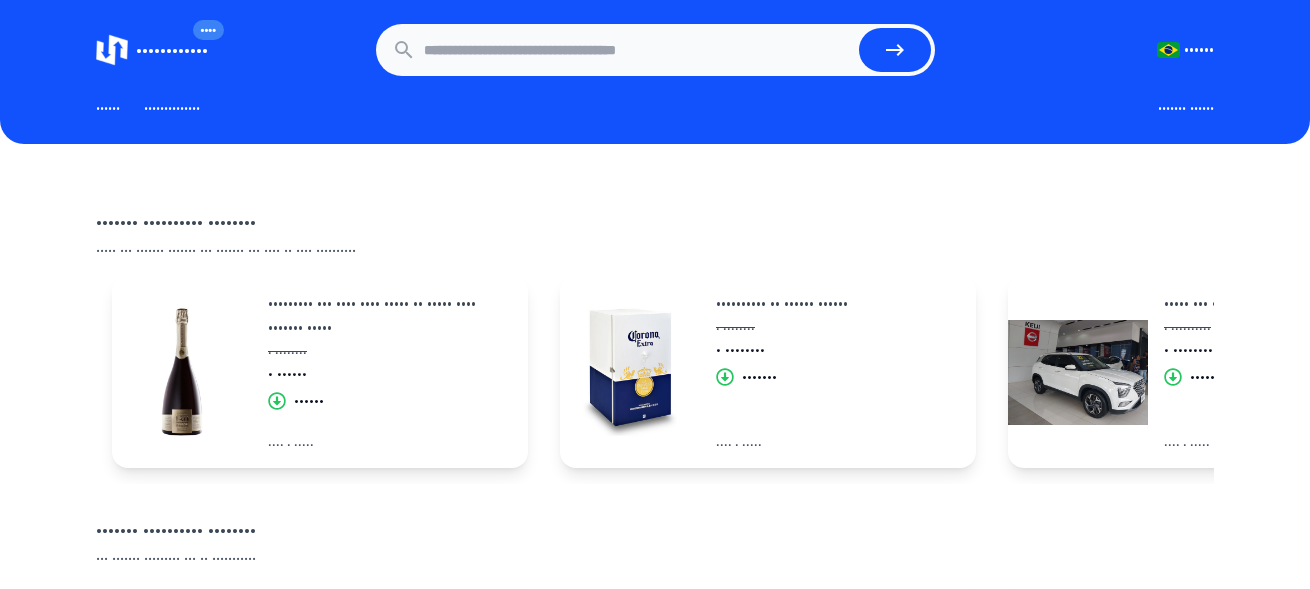 scroll, scrollTop: 0, scrollLeft: 8, axis: horizontal 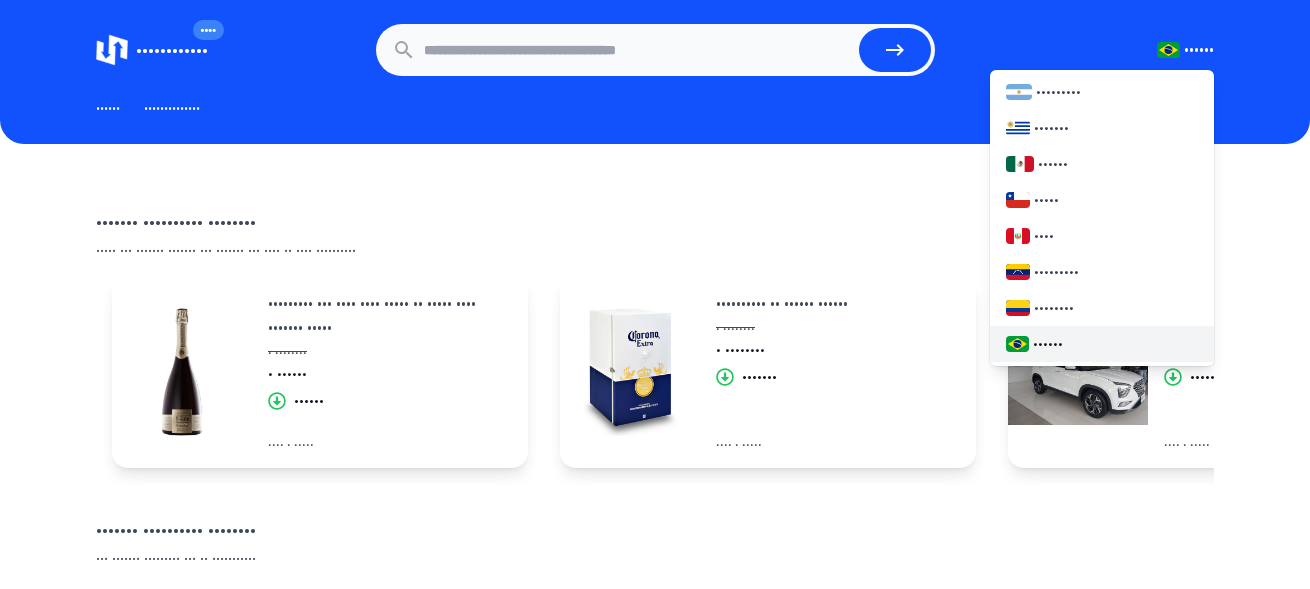 click on "••••••" at bounding box center (1199, 50) 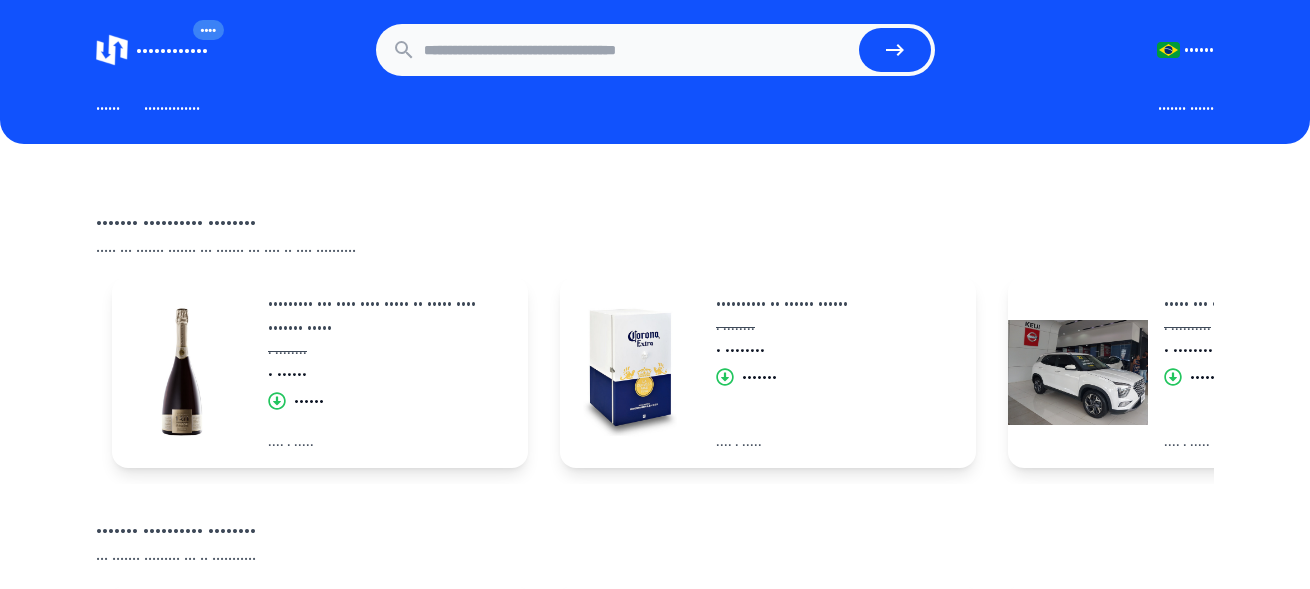 click on "••••••• •••••••••• ••  ••••••" at bounding box center (655, 222) 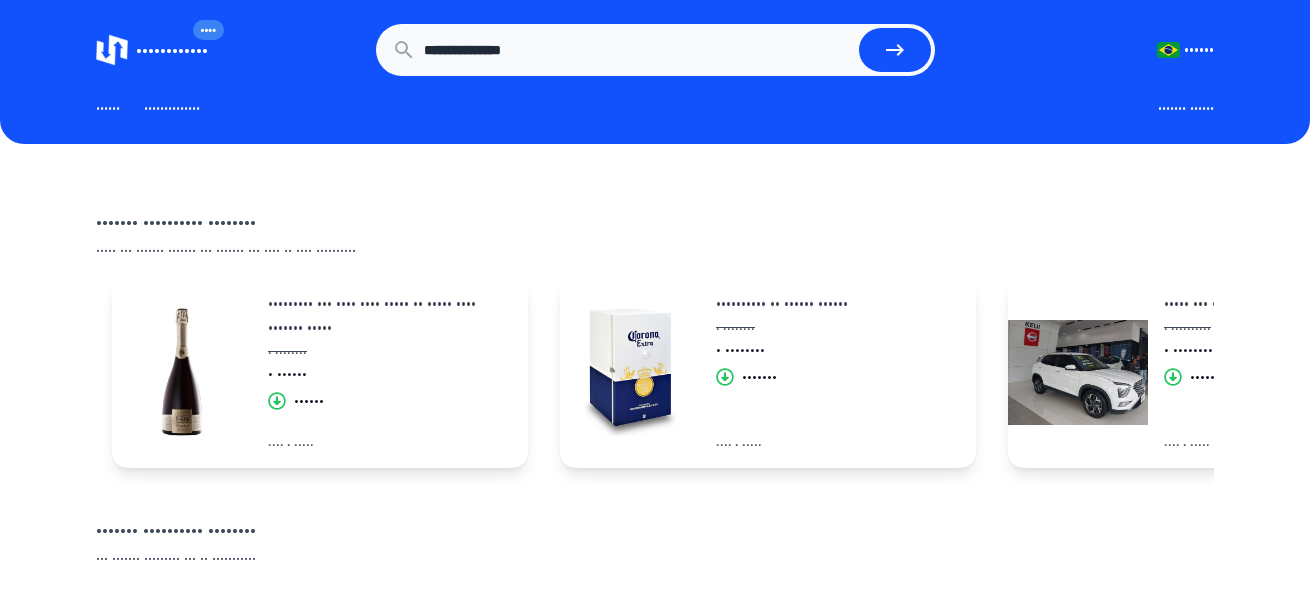 type on "•••••••••••••••" 